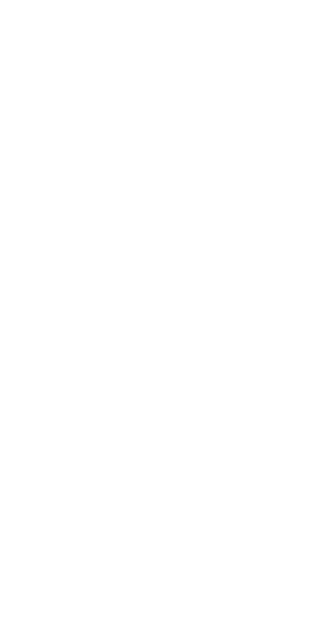 scroll, scrollTop: 0, scrollLeft: 0, axis: both 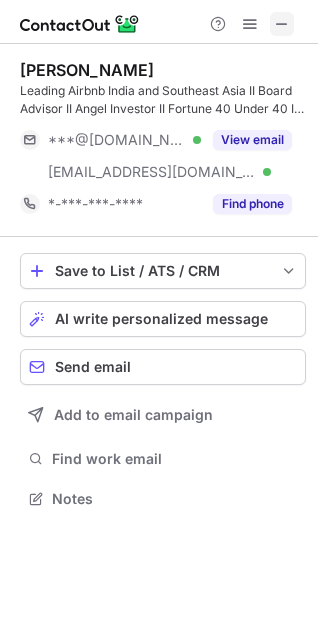 click at bounding box center [282, 24] 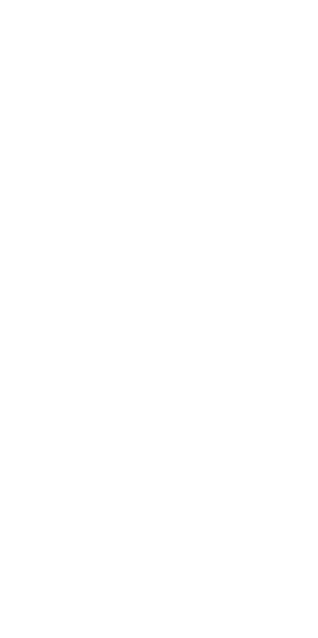 scroll, scrollTop: 0, scrollLeft: 0, axis: both 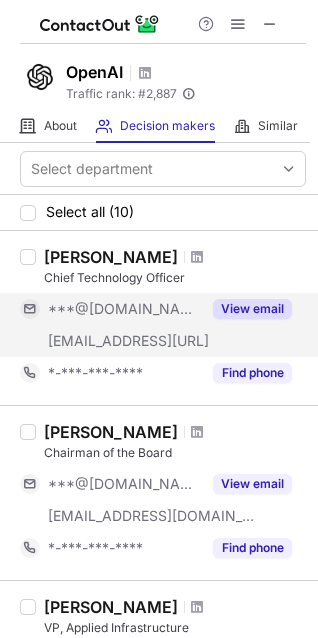 click on "View email" at bounding box center (252, 309) 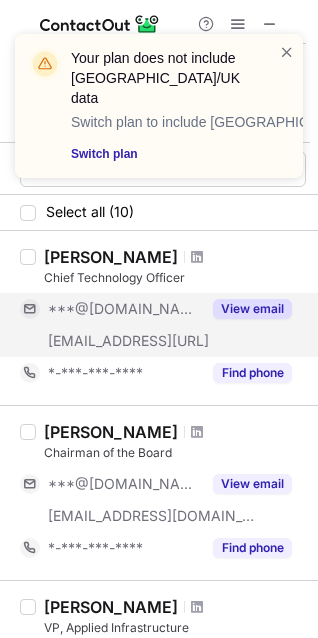 click on "View email" at bounding box center (252, 309) 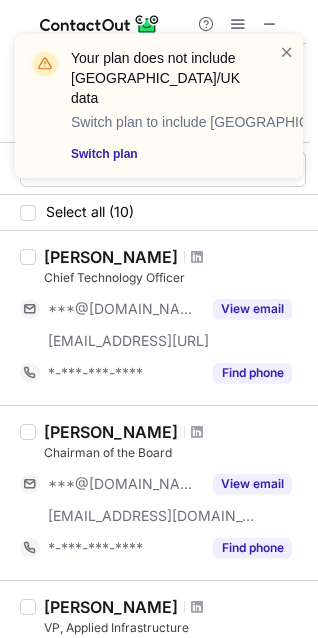 click on "Your plan does not include US/UK data Switch plan to include US/UK data Switch plan" at bounding box center [159, 106] 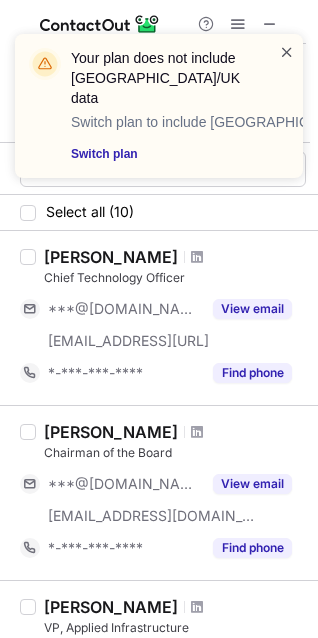 click at bounding box center (287, 52) 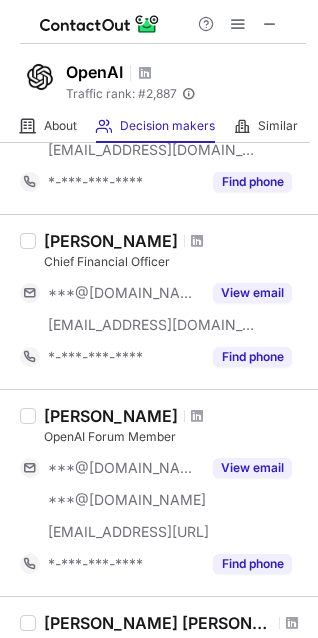 scroll, scrollTop: 800, scrollLeft: 0, axis: vertical 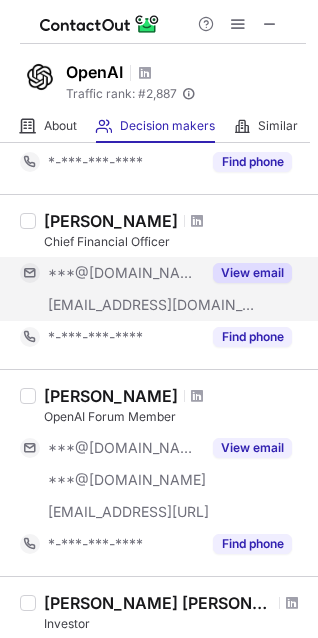 click on "View email" at bounding box center (252, 273) 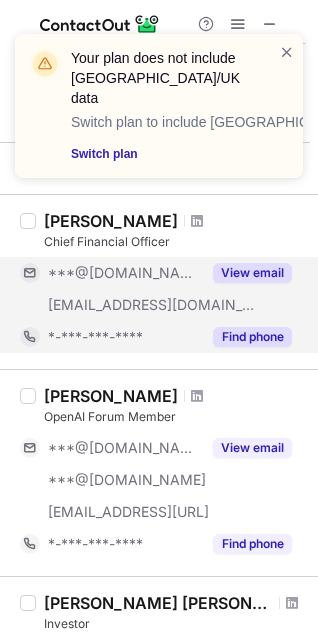 click on "Find phone" at bounding box center (252, 337) 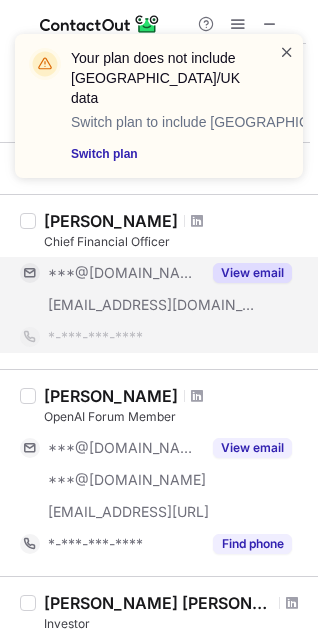 click at bounding box center (287, 52) 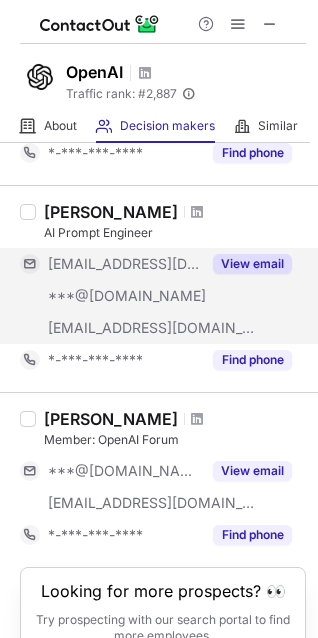 scroll, scrollTop: 1609, scrollLeft: 0, axis: vertical 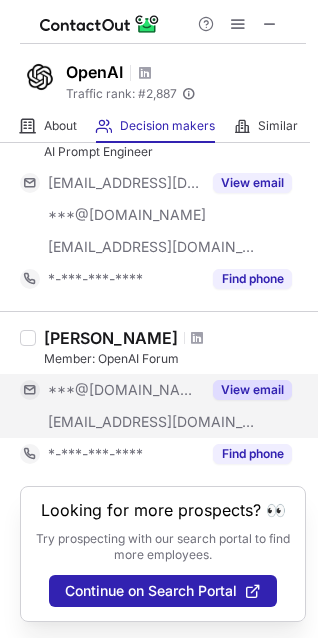 click on "View email" at bounding box center [252, 390] 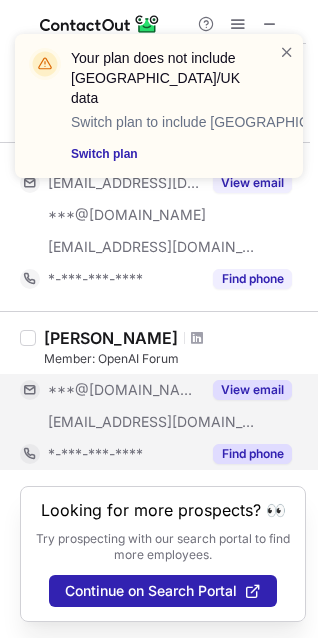click on "Find phone" at bounding box center [252, 454] 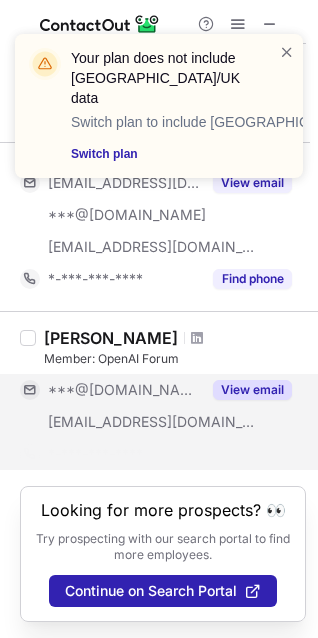 scroll, scrollTop: 1577, scrollLeft: 0, axis: vertical 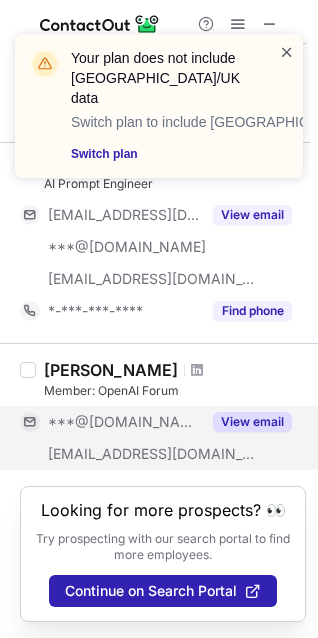 click at bounding box center [287, 52] 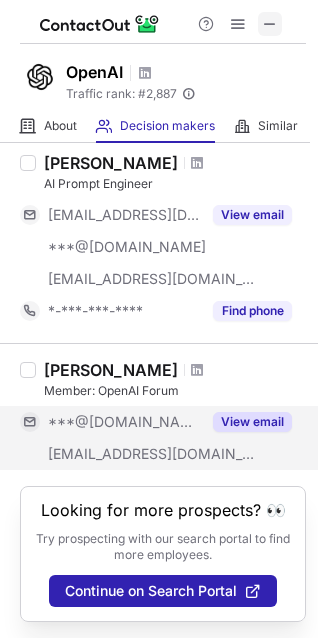 click at bounding box center [270, 24] 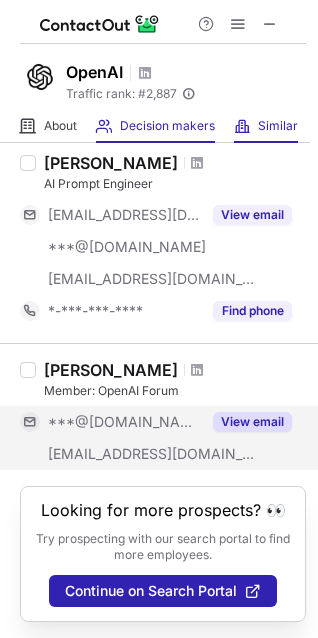 click on "Similar Similar Companies" at bounding box center [266, 126] 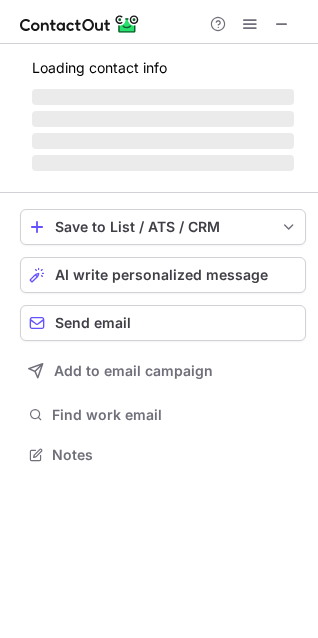 scroll, scrollTop: 10, scrollLeft: 10, axis: both 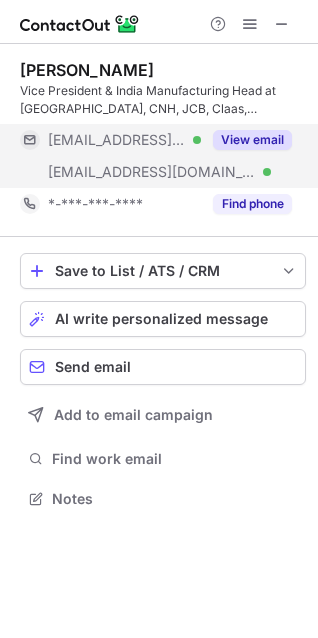 click on "View email" at bounding box center (252, 140) 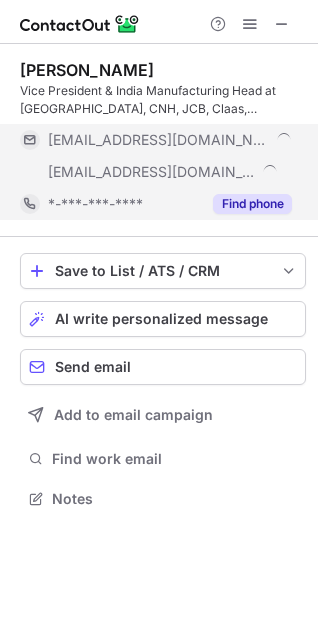 click on "Find phone" at bounding box center [246, 204] 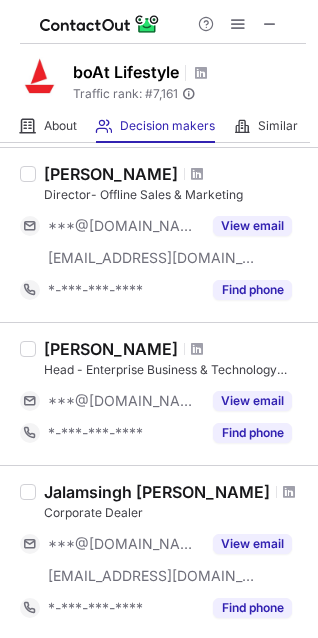 scroll, scrollTop: 1100, scrollLeft: 0, axis: vertical 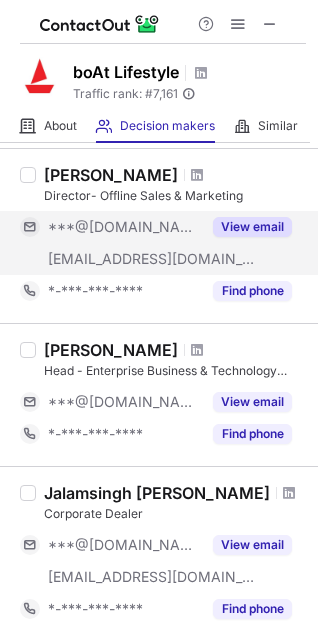 click on "View email" at bounding box center (252, 227) 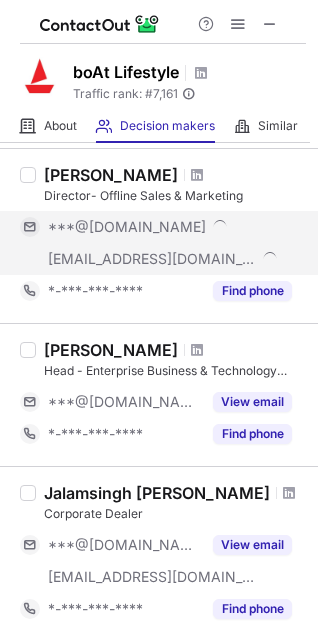 click on "***@boat-lifestyle.com" at bounding box center (156, 259) 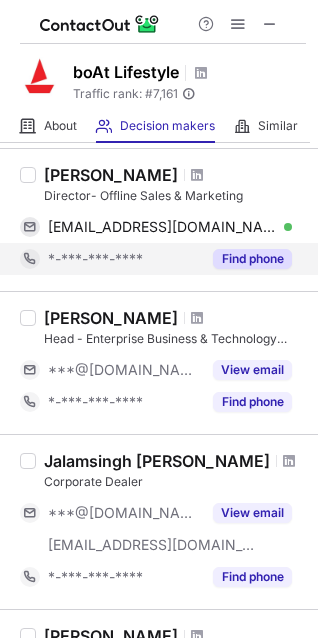 click on "Find phone" at bounding box center [252, 259] 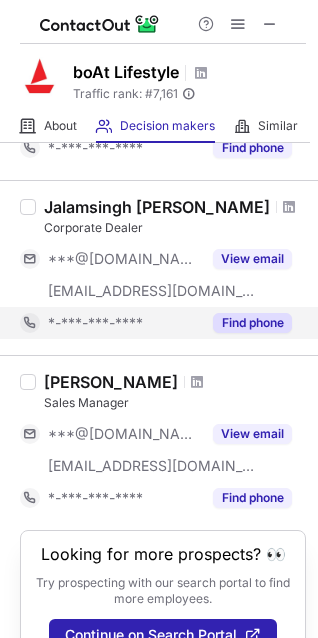 scroll, scrollTop: 1417, scrollLeft: 0, axis: vertical 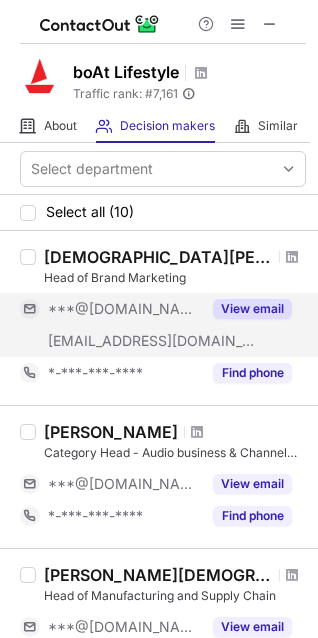 click on "View email" at bounding box center [252, 309] 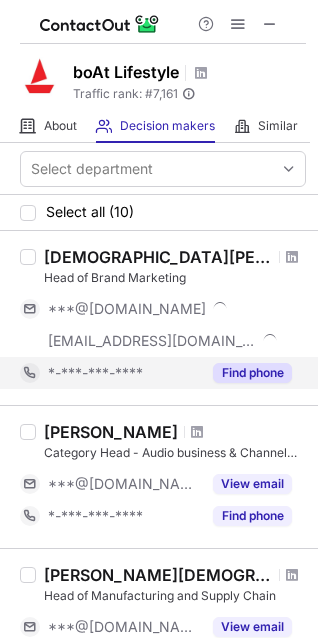 click on "Find phone" at bounding box center (252, 373) 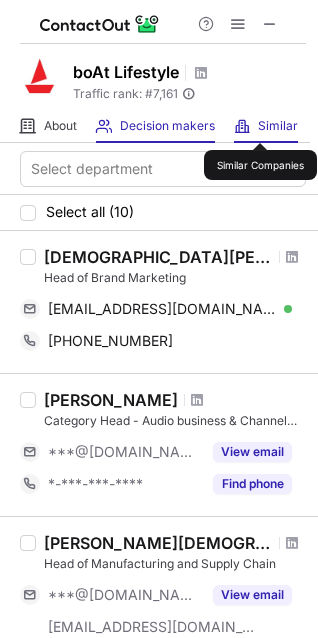 click on "Similar" at bounding box center (278, 126) 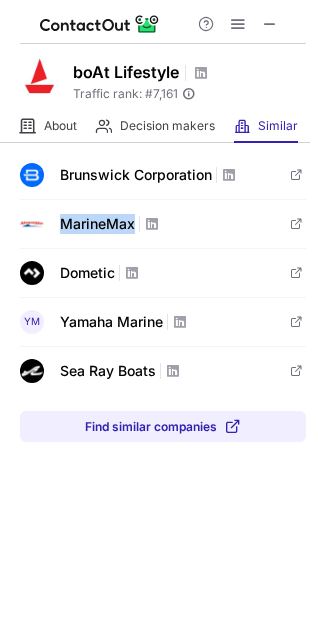 drag, startPoint x: 55, startPoint y: 215, endPoint x: 157, endPoint y: 232, distance: 103.40696 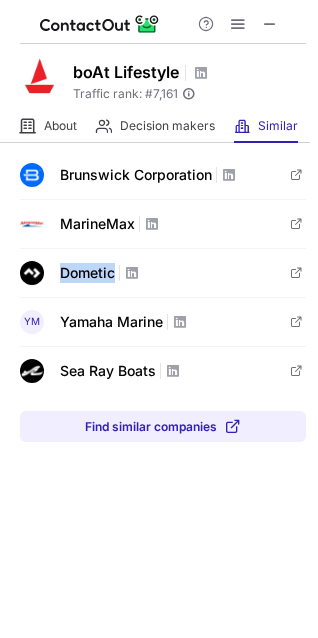 drag, startPoint x: 114, startPoint y: 266, endPoint x: 60, endPoint y: 260, distance: 54.33231 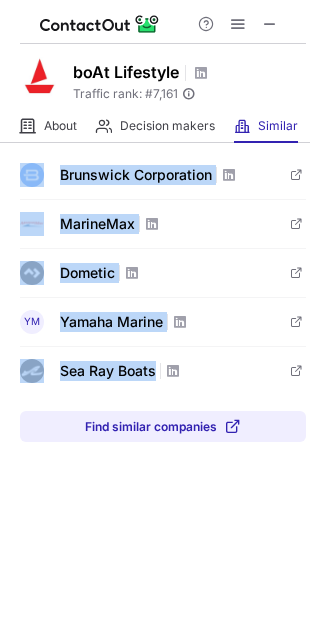 drag, startPoint x: 183, startPoint y: 380, endPoint x: 34, endPoint y: 167, distance: 259.9423 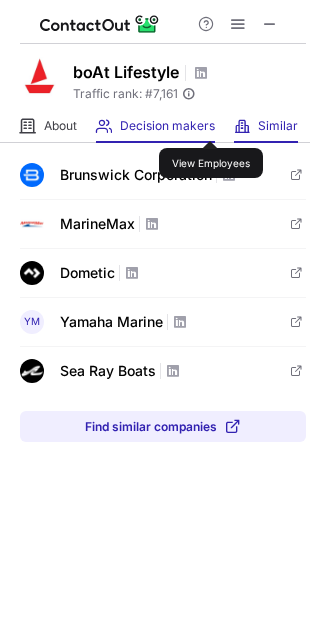 click on "Decision makers" at bounding box center (167, 126) 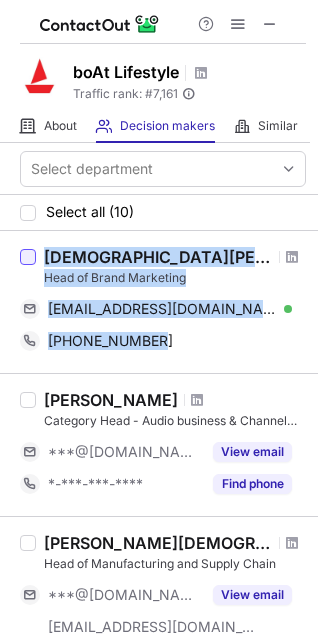 drag, startPoint x: 182, startPoint y: 348, endPoint x: 29, endPoint y: 257, distance: 178.01685 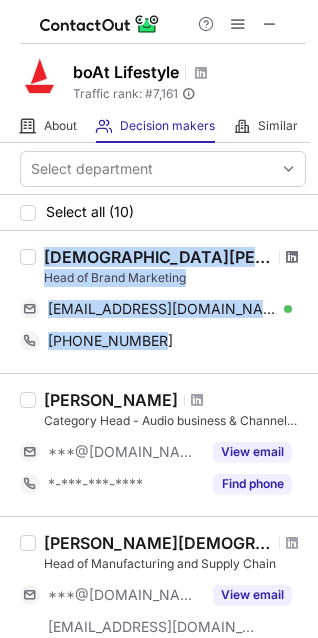 click at bounding box center [292, 257] 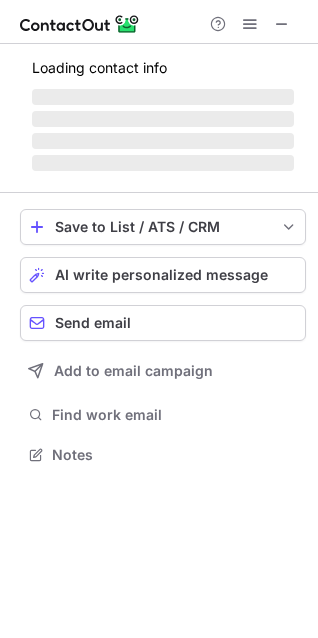 scroll, scrollTop: 10, scrollLeft: 10, axis: both 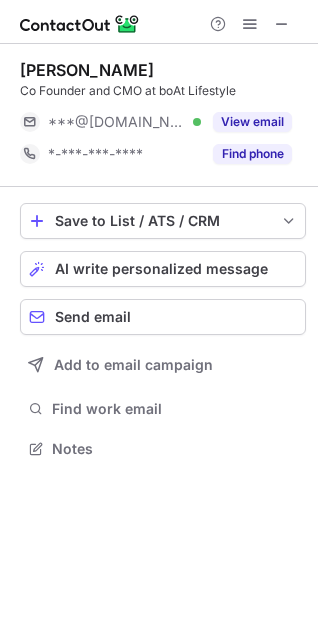 click on "Aman Gupta Co Founder and CMO at boAt Lifestyle ***@gmail.com Verified View email *-***-***-**** Find phone" at bounding box center (163, 115) 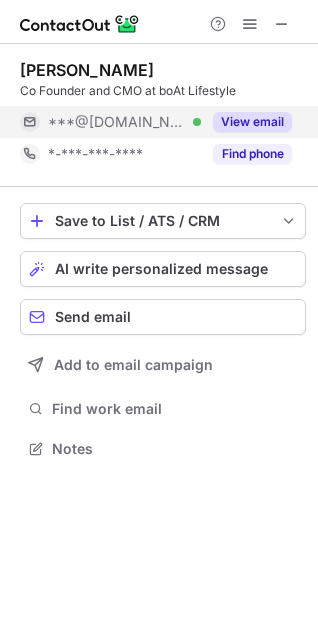 click on "View email" at bounding box center (252, 122) 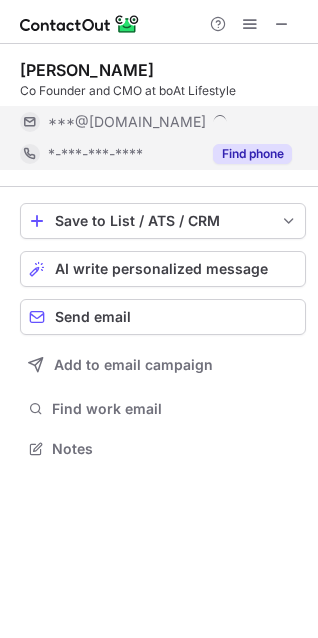 click on "Aman Gupta Co Founder and CMO at boAt Lifestyle ***@gmail.com *-***-***-**** Find phone" at bounding box center [163, 115] 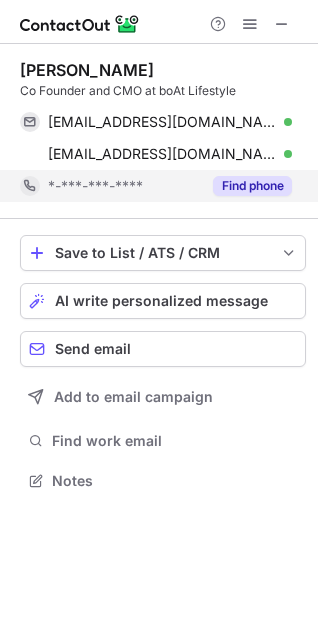 click on "Find phone" at bounding box center (246, 186) 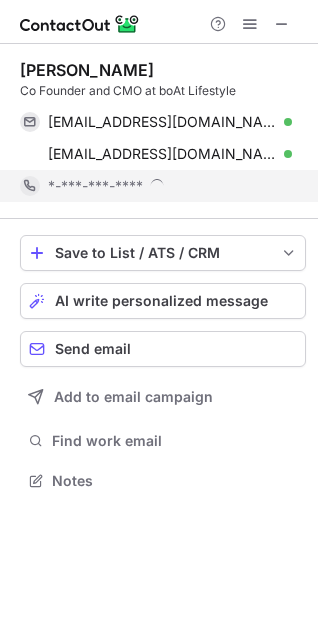 scroll, scrollTop: 10, scrollLeft: 10, axis: both 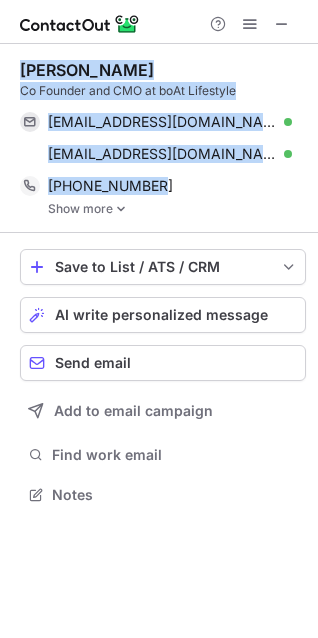 drag, startPoint x: 191, startPoint y: 196, endPoint x: 13, endPoint y: 60, distance: 224.00893 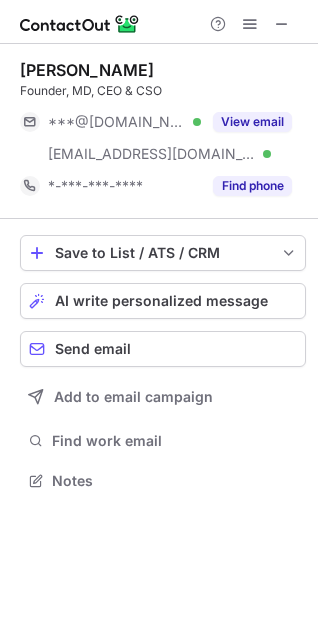 scroll, scrollTop: 10, scrollLeft: 10, axis: both 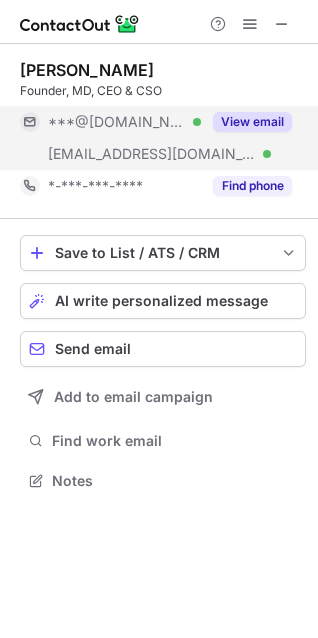 click on "View email" at bounding box center (252, 122) 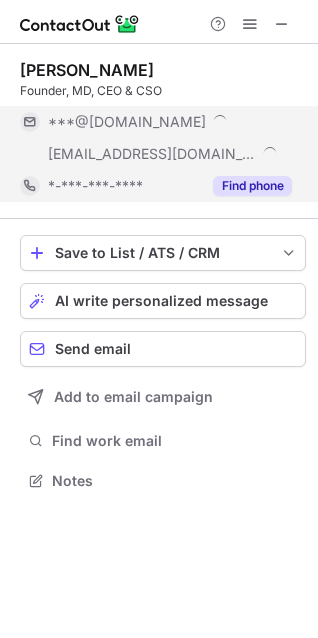 click on "Find phone" at bounding box center (252, 186) 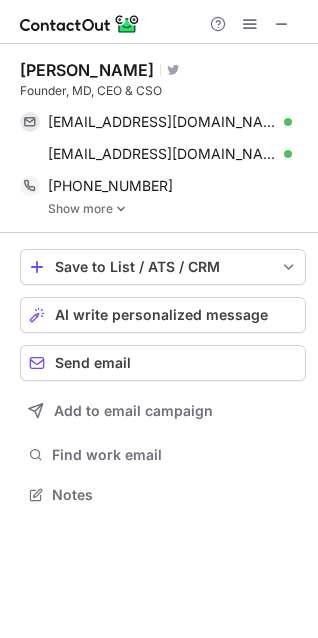 scroll, scrollTop: 10, scrollLeft: 10, axis: both 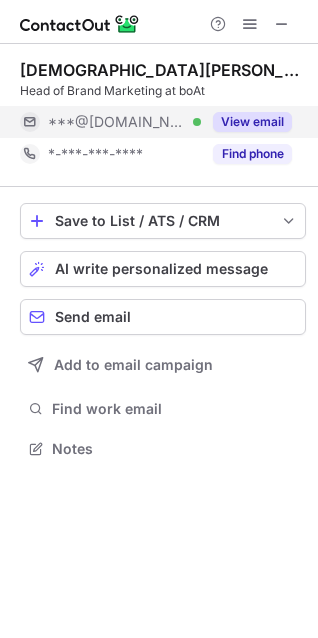click on "View email" at bounding box center (246, 122) 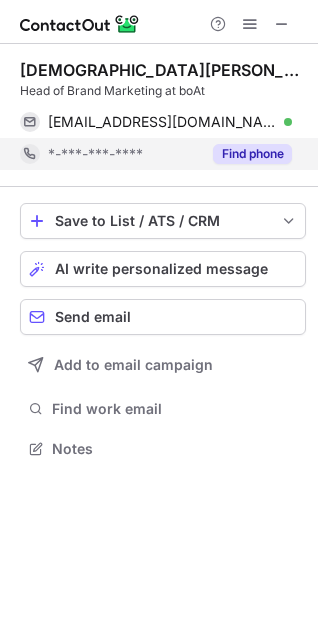 click on "Find phone" at bounding box center (246, 154) 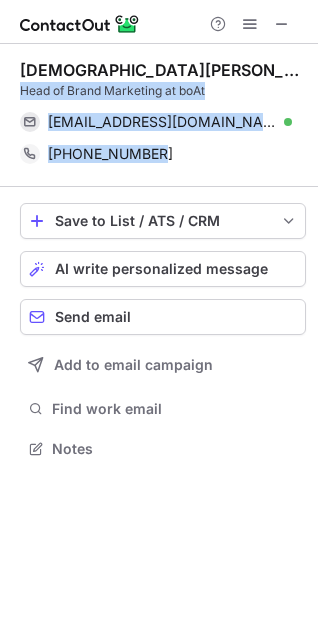 drag, startPoint x: 181, startPoint y: 167, endPoint x: 6, endPoint y: 88, distance: 192.0052 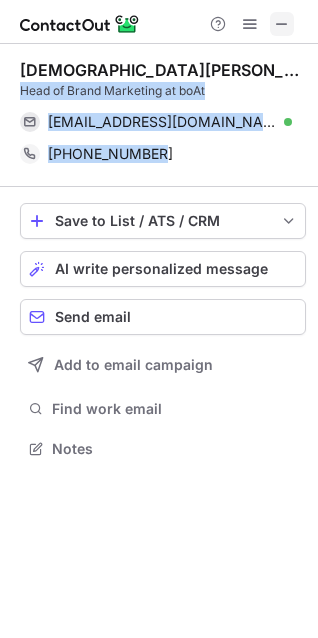 click at bounding box center (282, 24) 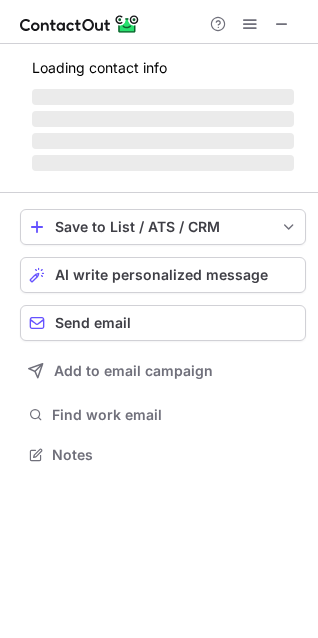 scroll, scrollTop: 435, scrollLeft: 318, axis: both 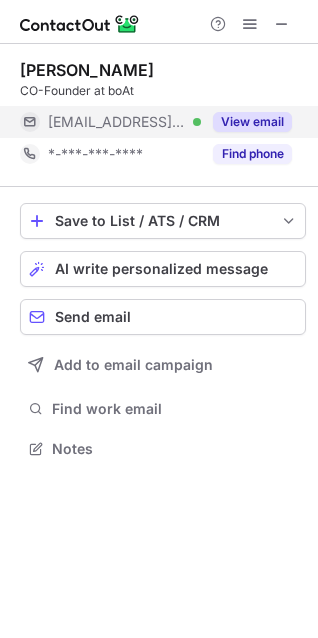 click on "View email" at bounding box center (246, 122) 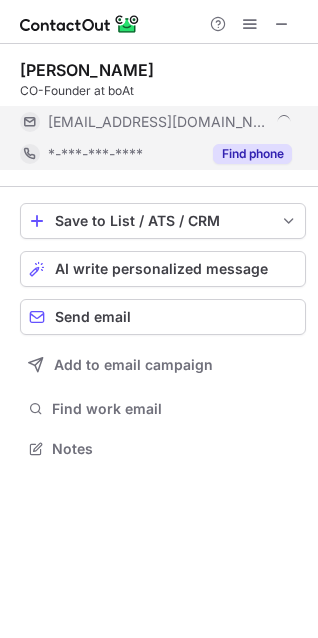 click on "Find phone" at bounding box center (246, 154) 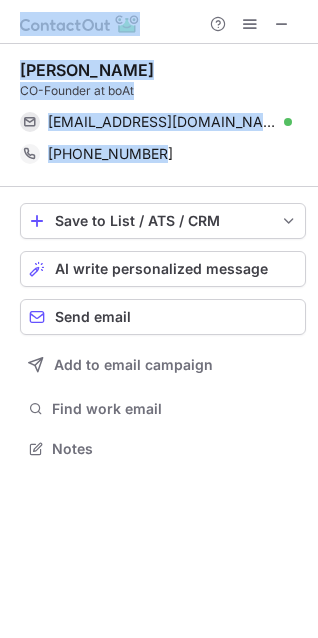 drag, startPoint x: 184, startPoint y: 159, endPoint x: -3, endPoint y: 82, distance: 202.23254 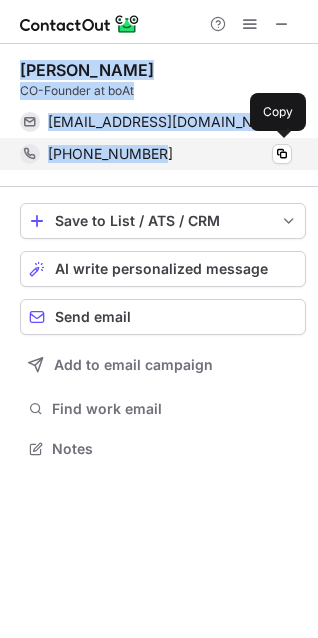 drag, startPoint x: 11, startPoint y: 61, endPoint x: 160, endPoint y: 168, distance: 183.43936 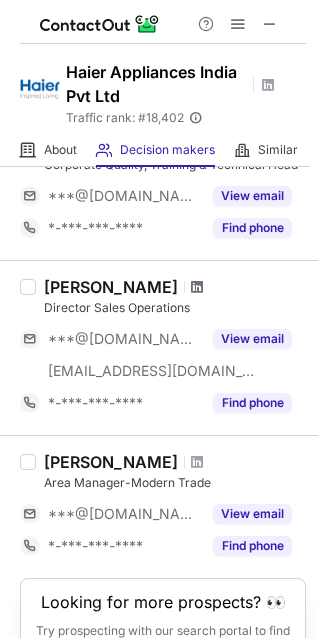 scroll, scrollTop: 1409, scrollLeft: 0, axis: vertical 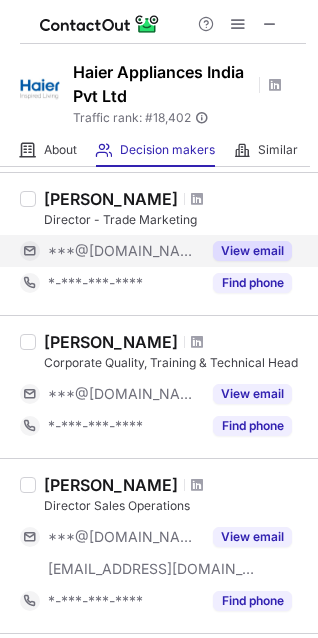 click on "View email" at bounding box center (246, 251) 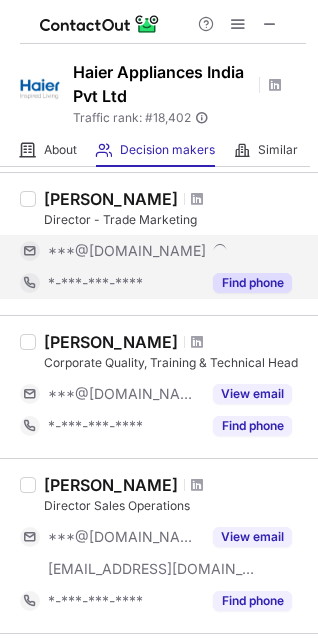 click on "Find phone" at bounding box center [252, 283] 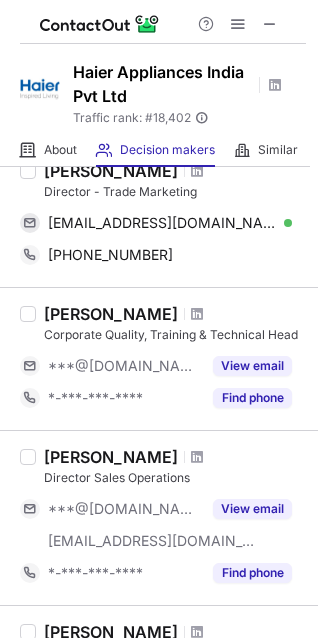 scroll, scrollTop: 909, scrollLeft: 0, axis: vertical 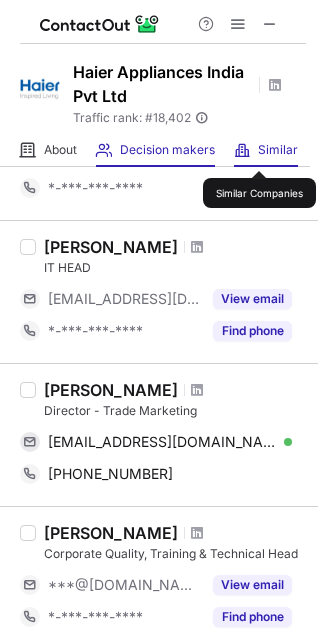 click on "Similar" at bounding box center (278, 150) 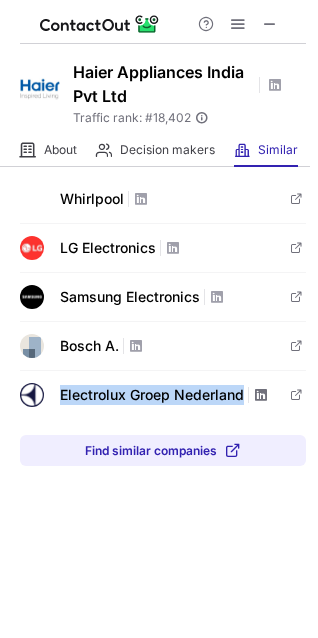 drag, startPoint x: 59, startPoint y: 398, endPoint x: 253, endPoint y: 393, distance: 194.06442 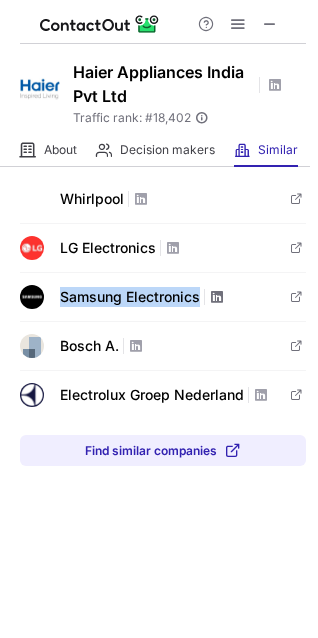 drag, startPoint x: 62, startPoint y: 296, endPoint x: 209, endPoint y: 292, distance: 147.05441 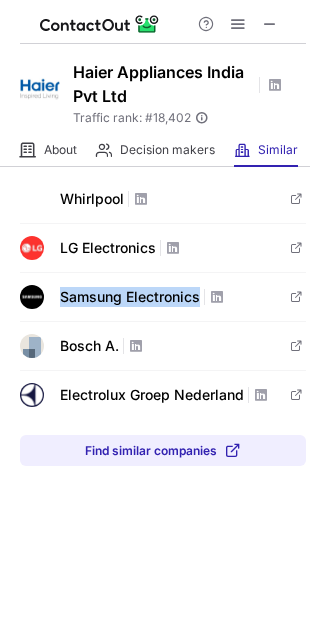 copy on "Samsung Electronics" 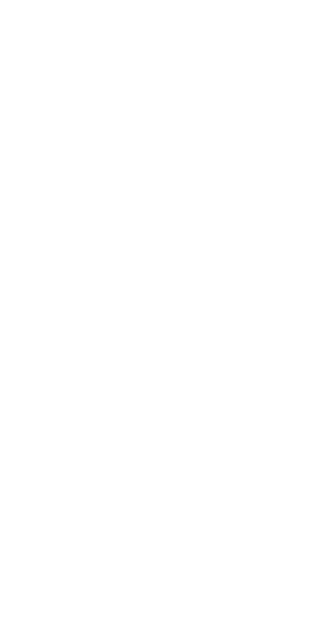 scroll, scrollTop: 0, scrollLeft: 0, axis: both 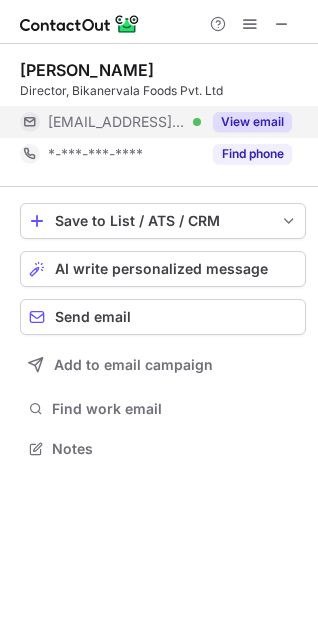 click on "View email" at bounding box center (252, 122) 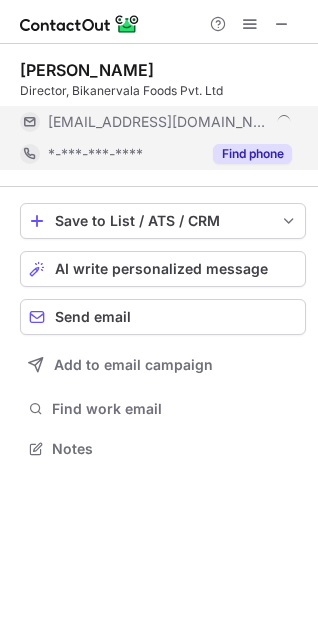 click on "Find phone" at bounding box center [252, 154] 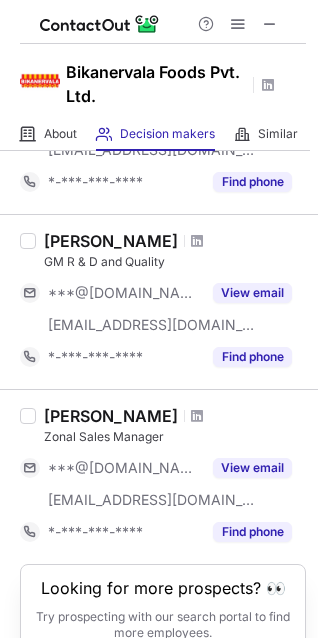 scroll, scrollTop: 1585, scrollLeft: 0, axis: vertical 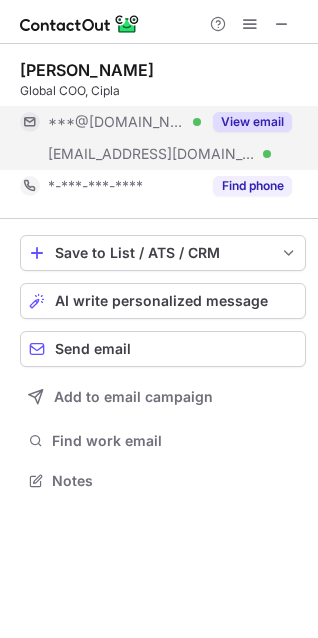 click on "View email" at bounding box center (252, 122) 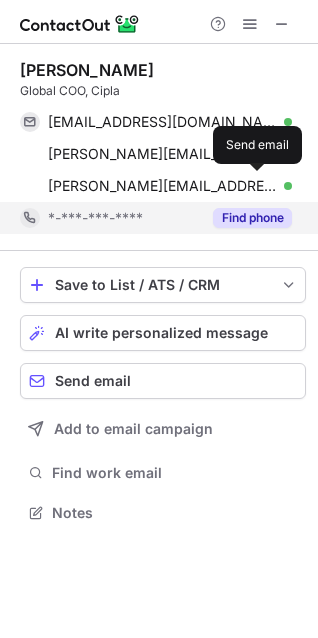 scroll, scrollTop: 10, scrollLeft: 10, axis: both 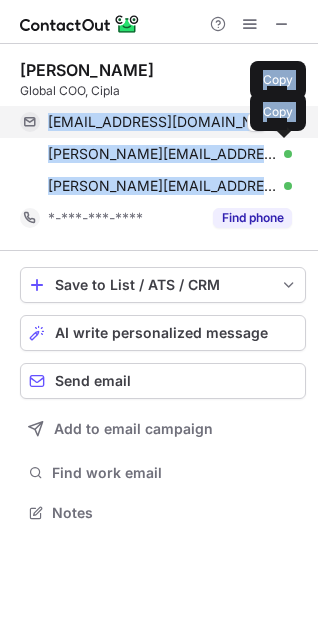 drag, startPoint x: 211, startPoint y: 184, endPoint x: 41, endPoint y: 113, distance: 184.23083 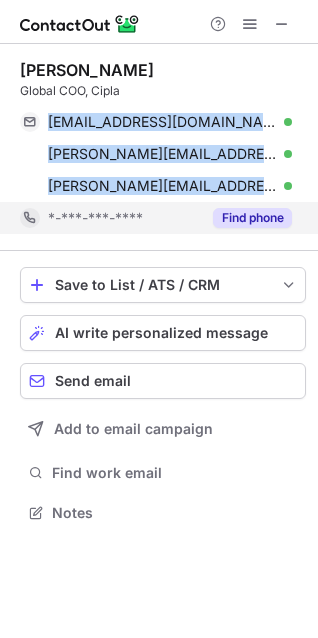 click on "Find phone" at bounding box center [252, 218] 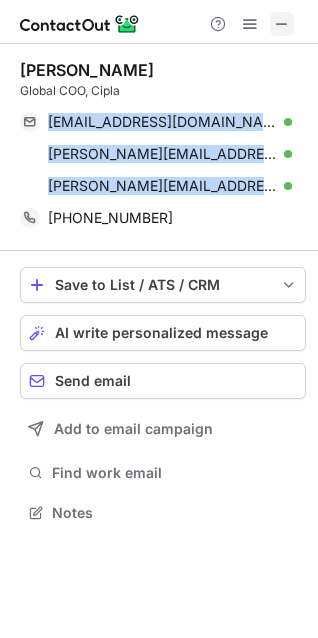 click at bounding box center (282, 24) 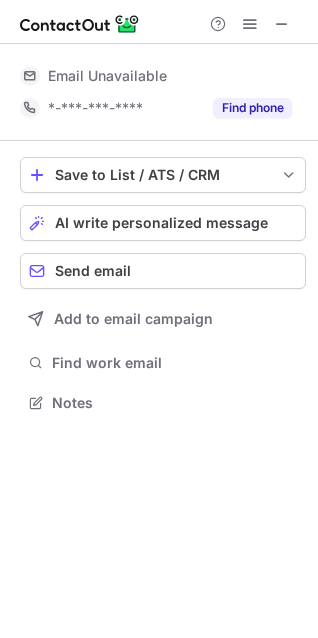 scroll, scrollTop: 453, scrollLeft: 318, axis: both 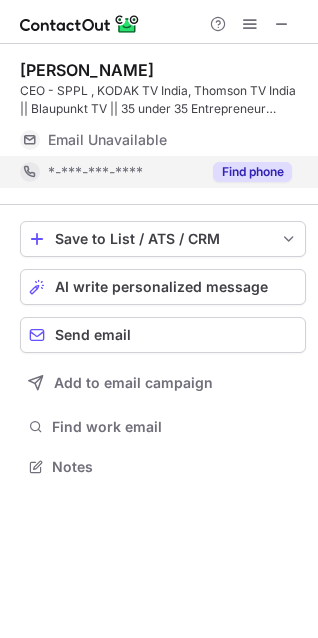 click on "Find phone" at bounding box center [246, 172] 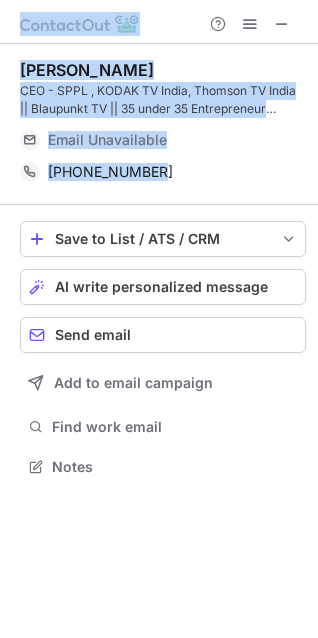 drag, startPoint x: 182, startPoint y: 175, endPoint x: 5, endPoint y: 43, distance: 220.80081 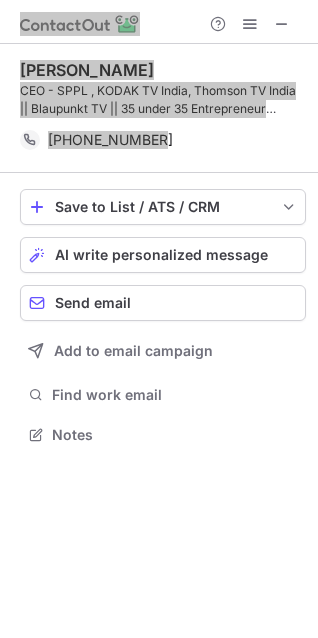 scroll, scrollTop: 435, scrollLeft: 318, axis: both 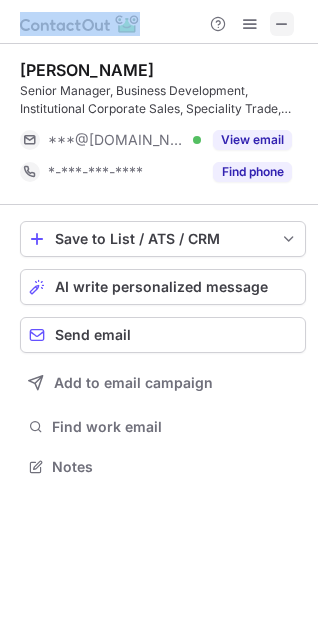 click at bounding box center (282, 24) 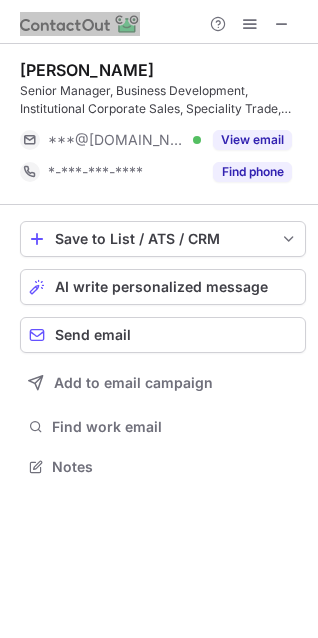 scroll, scrollTop: 435, scrollLeft: 318, axis: both 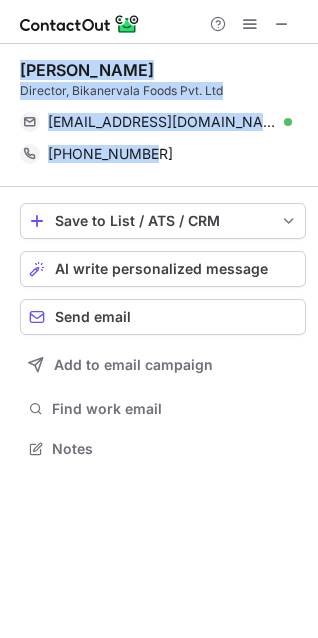 drag, startPoint x: 165, startPoint y: 159, endPoint x: 8, endPoint y: 73, distance: 179.01117 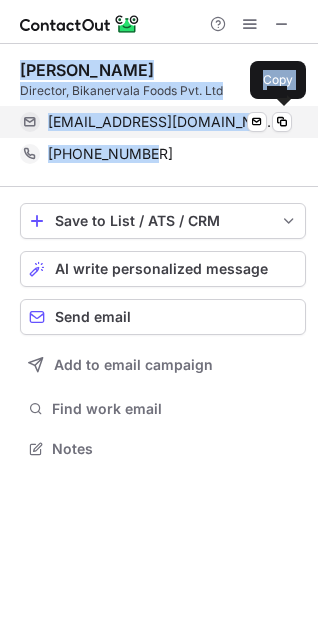 copy on "Manish Aggarwal Director, Bikanervala Foods Pvt. Ltd manish.aggarwal@bikano.com Verified Send email Copy +18178348565" 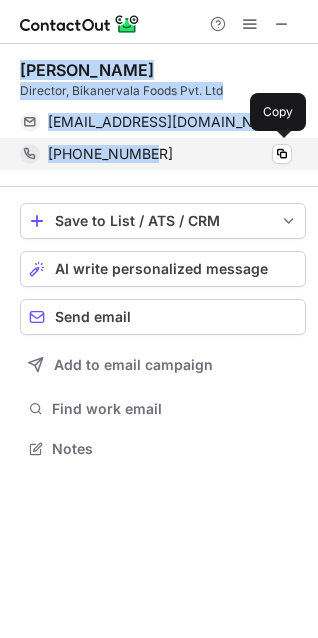 click on "+18178348565 Copy" at bounding box center [156, 154] 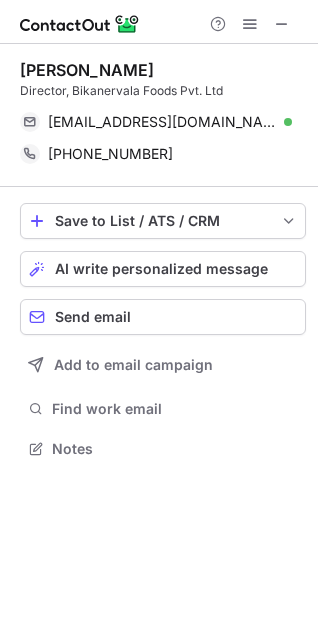 click on "Help & Support" at bounding box center (159, 22) 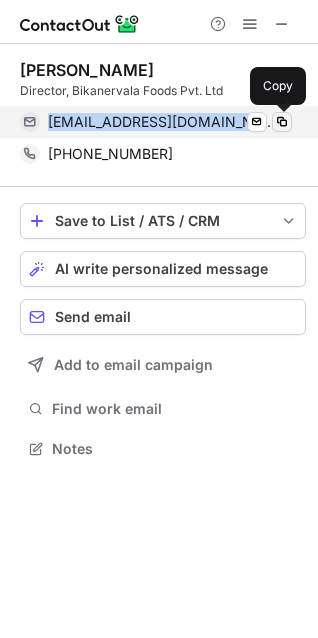 drag, startPoint x: 52, startPoint y: 118, endPoint x: 273, endPoint y: 129, distance: 221.27359 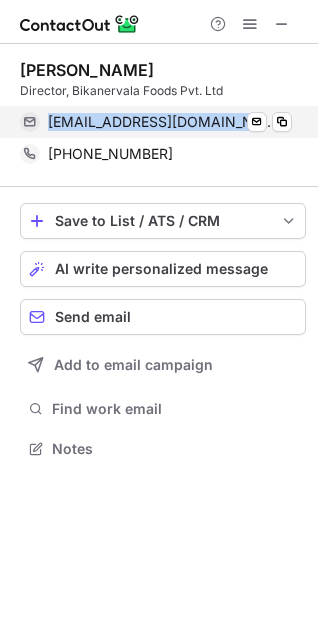 copy on "manish.aggarwal@bikano.com Verified Send email" 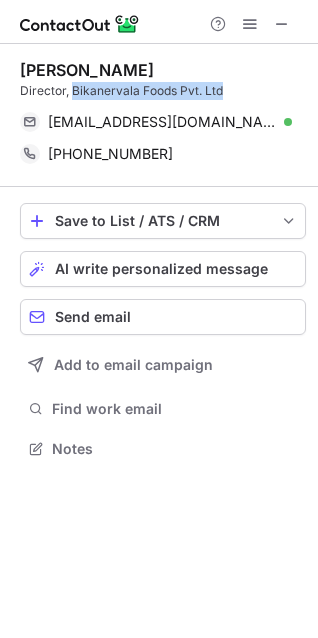 drag, startPoint x: 72, startPoint y: 94, endPoint x: 239, endPoint y: 87, distance: 167.14664 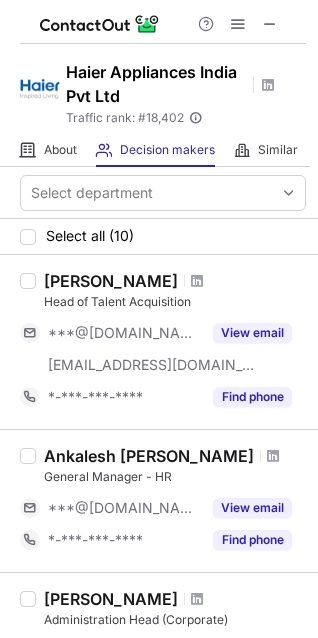 scroll, scrollTop: 0, scrollLeft: 0, axis: both 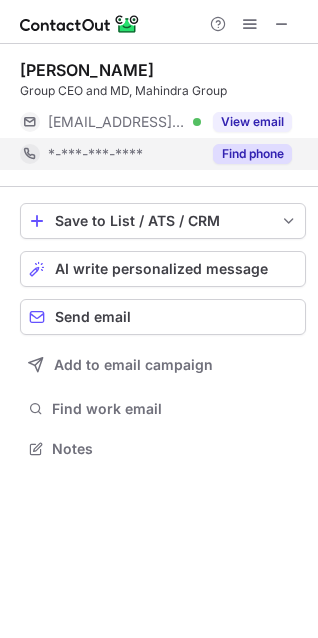 click on "View email" at bounding box center [252, 122] 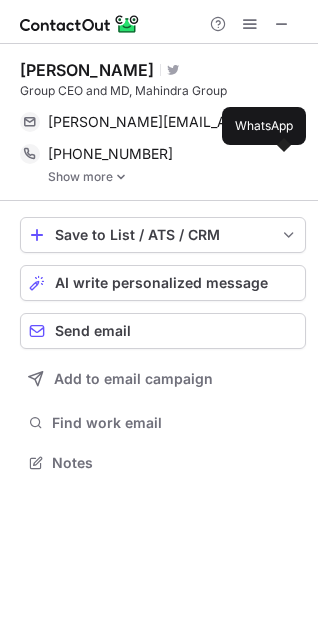scroll, scrollTop: 10, scrollLeft: 10, axis: both 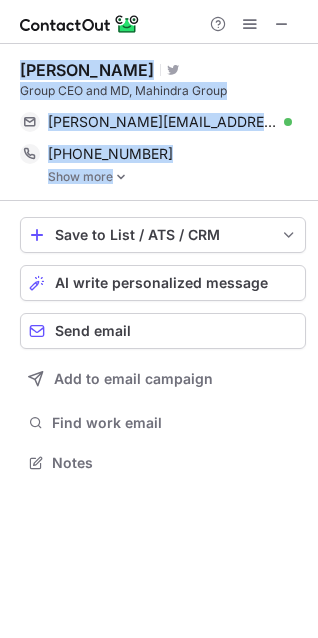 drag, startPoint x: 188, startPoint y: 176, endPoint x: 12, endPoint y: 62, distance: 209.69502 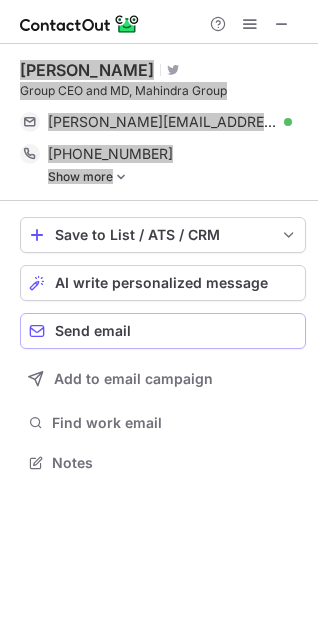 scroll, scrollTop: 453, scrollLeft: 318, axis: both 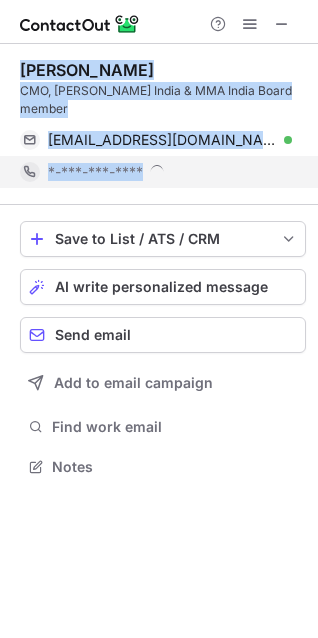 drag, startPoint x: 33, startPoint y: 89, endPoint x: 192, endPoint y: 168, distance: 177.54436 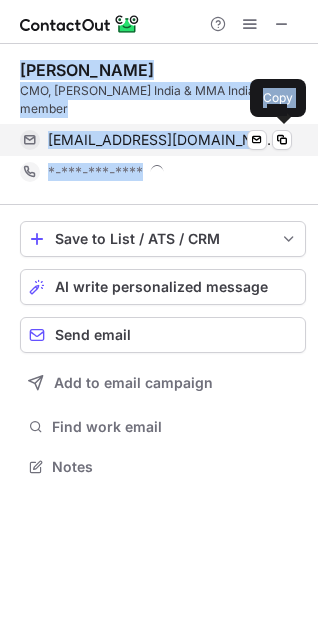 copy on "Arvind P CMO, McDonald's India & MMA India Board member rparvind75@yahoo.co.in Verified Send email Copy *-***-***-****" 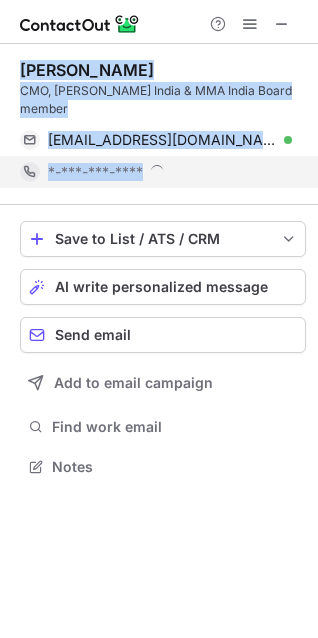 click on "*-***-***-****" at bounding box center [95, 172] 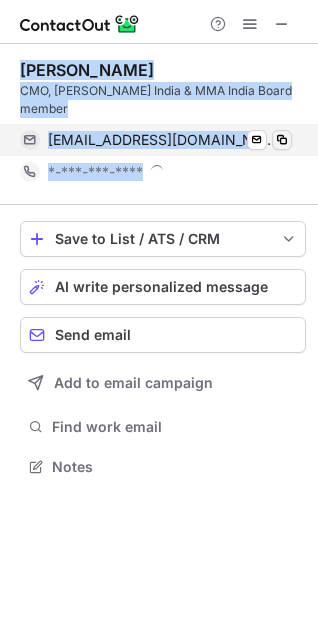 click at bounding box center [282, 24] 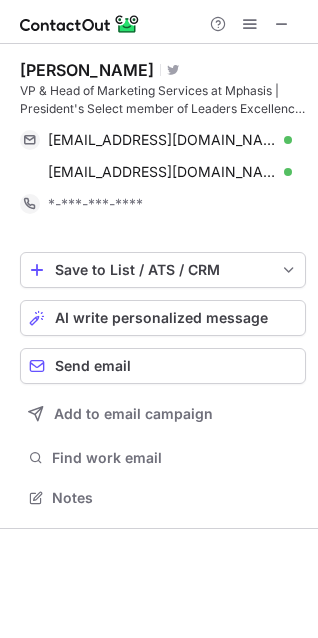 click at bounding box center (159, 22) 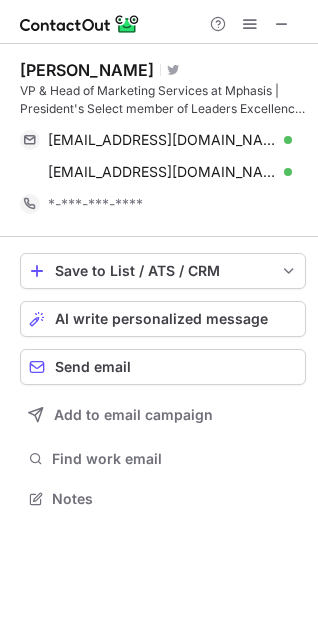 scroll, scrollTop: 10, scrollLeft: 10, axis: both 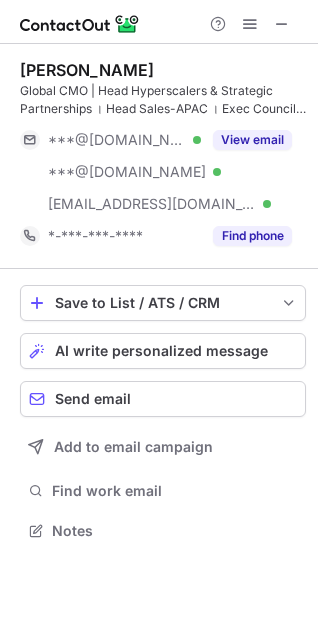 click on "View email" at bounding box center [252, 140] 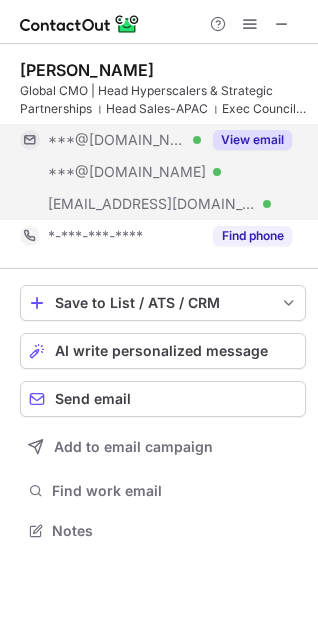 click on "***@gmail.com Verified" at bounding box center (124, 140) 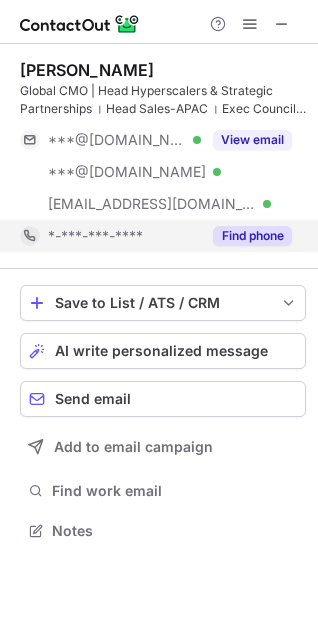 click on "Find phone" at bounding box center (252, 236) 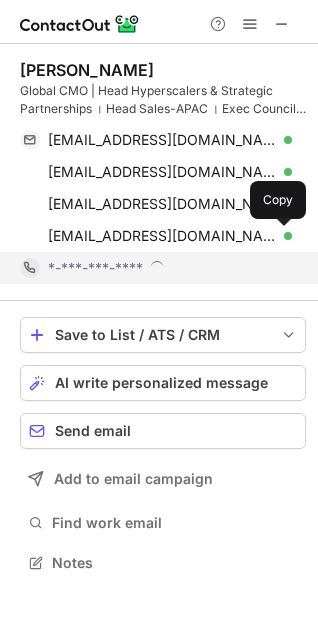 scroll, scrollTop: 10, scrollLeft: 10, axis: both 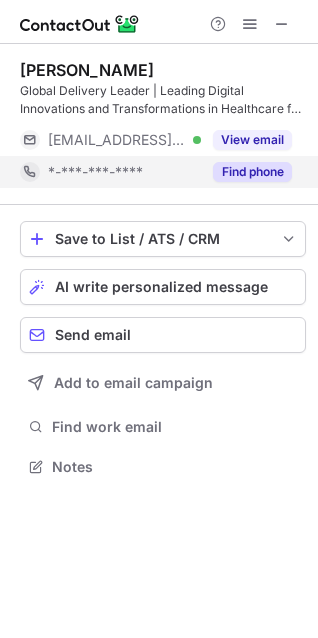 click on "View email" at bounding box center (252, 140) 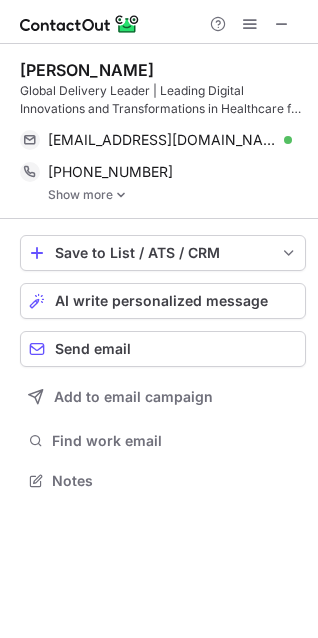 scroll, scrollTop: 10, scrollLeft: 10, axis: both 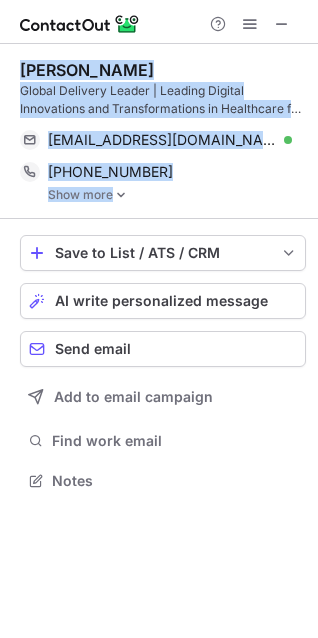 click on "[PERSON_NAME]" at bounding box center [163, 70] 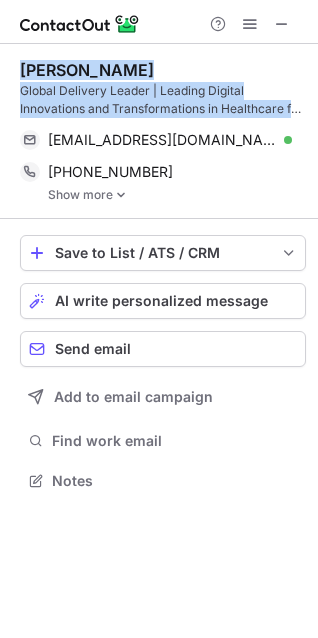 drag, startPoint x: 292, startPoint y: 107, endPoint x: 8, endPoint y: 67, distance: 286.80307 